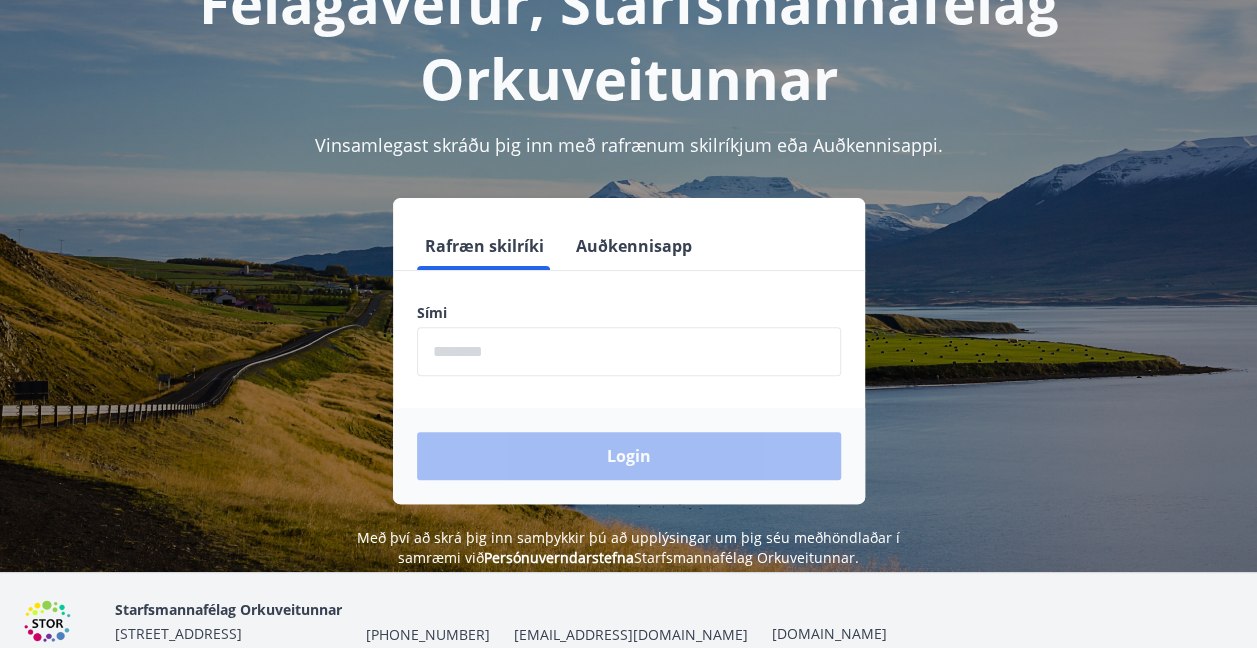 scroll, scrollTop: 159, scrollLeft: 0, axis: vertical 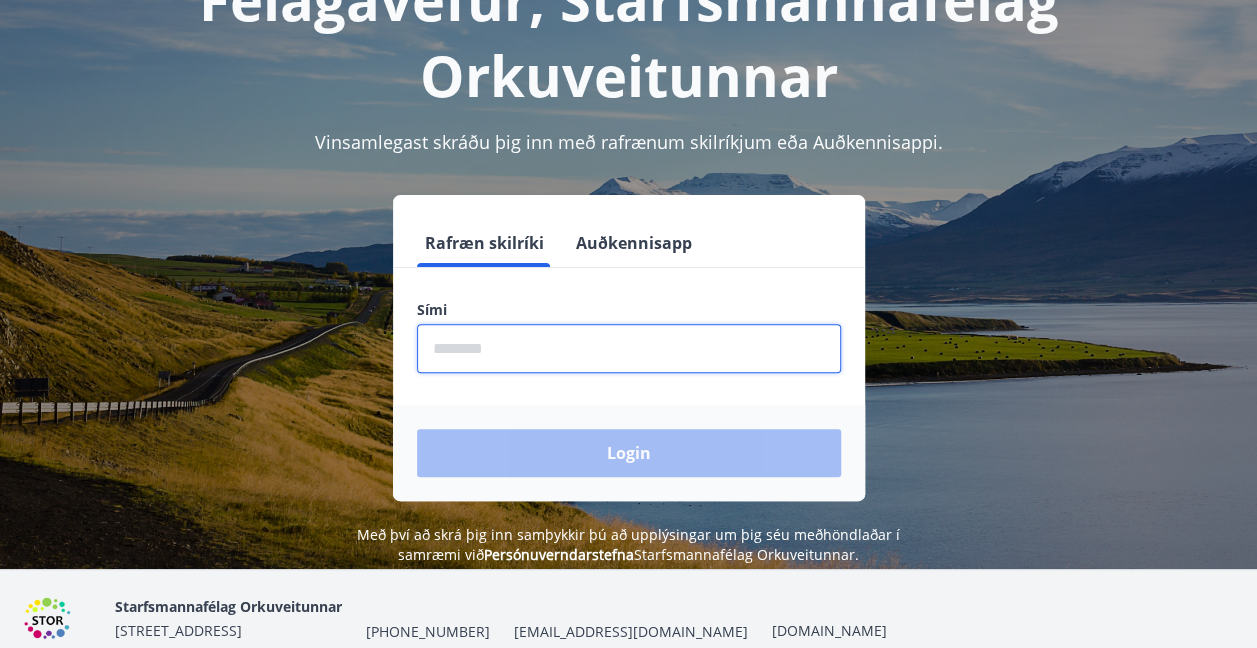click at bounding box center (629, 348) 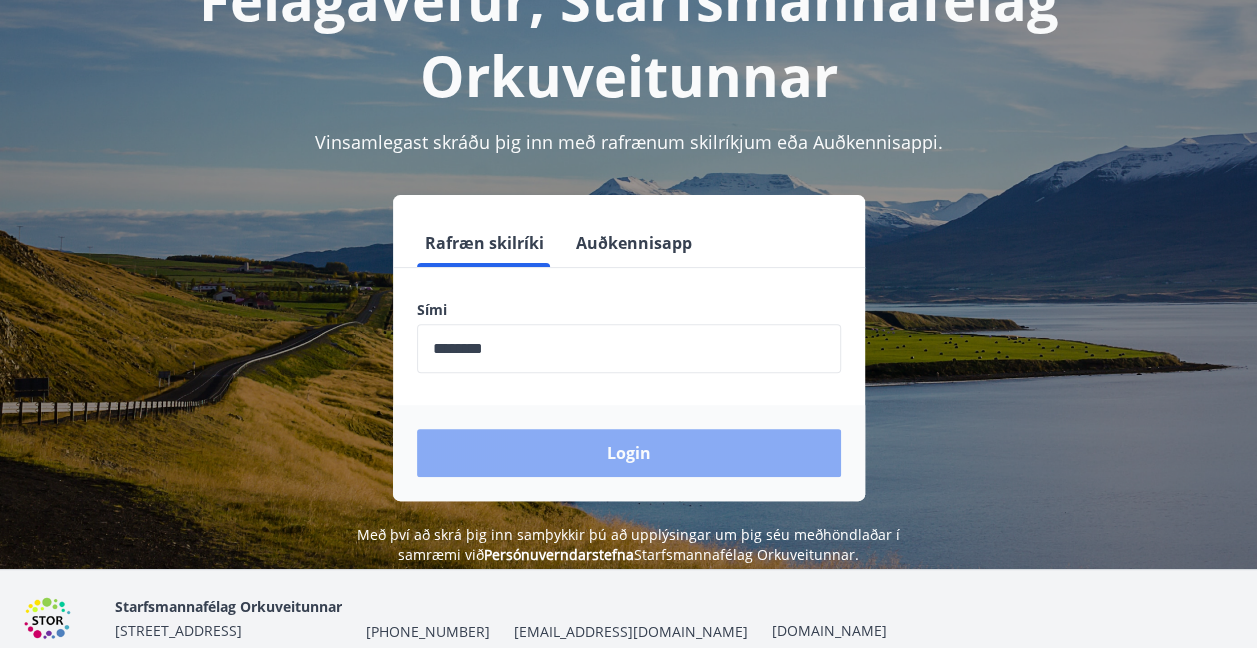 click on "Login" at bounding box center (629, 453) 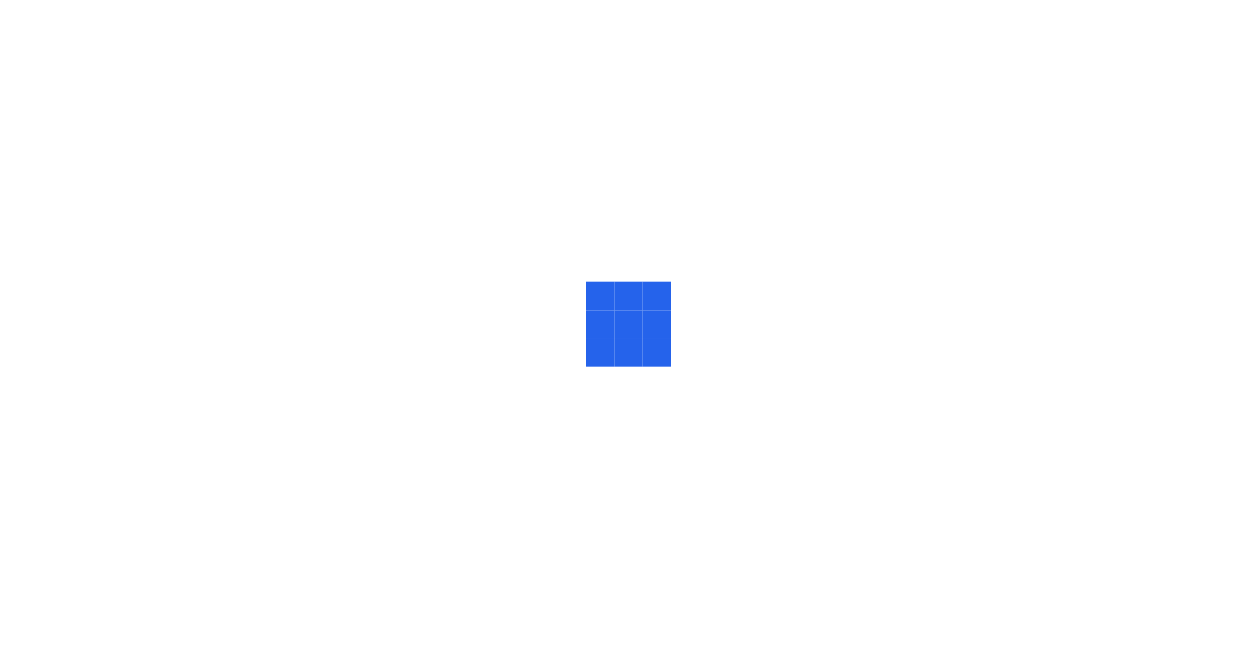 scroll, scrollTop: 0, scrollLeft: 0, axis: both 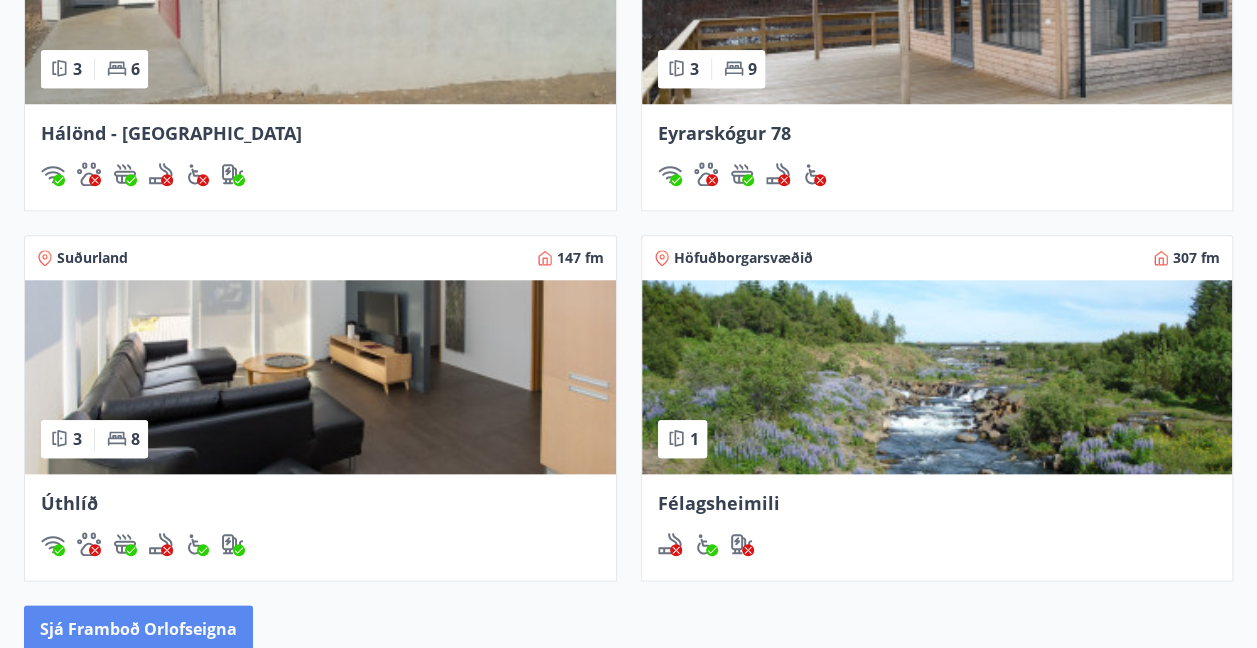 click on "Sjá framboð orlofseigna" at bounding box center [138, 629] 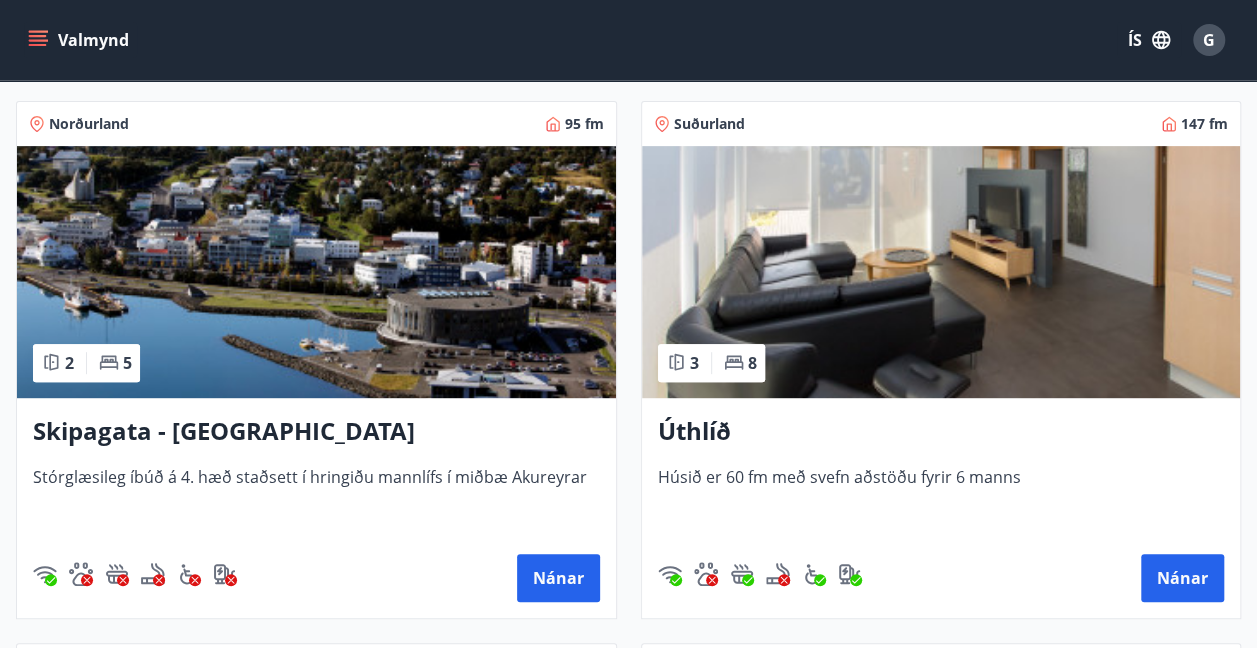 scroll, scrollTop: 352, scrollLeft: 0, axis: vertical 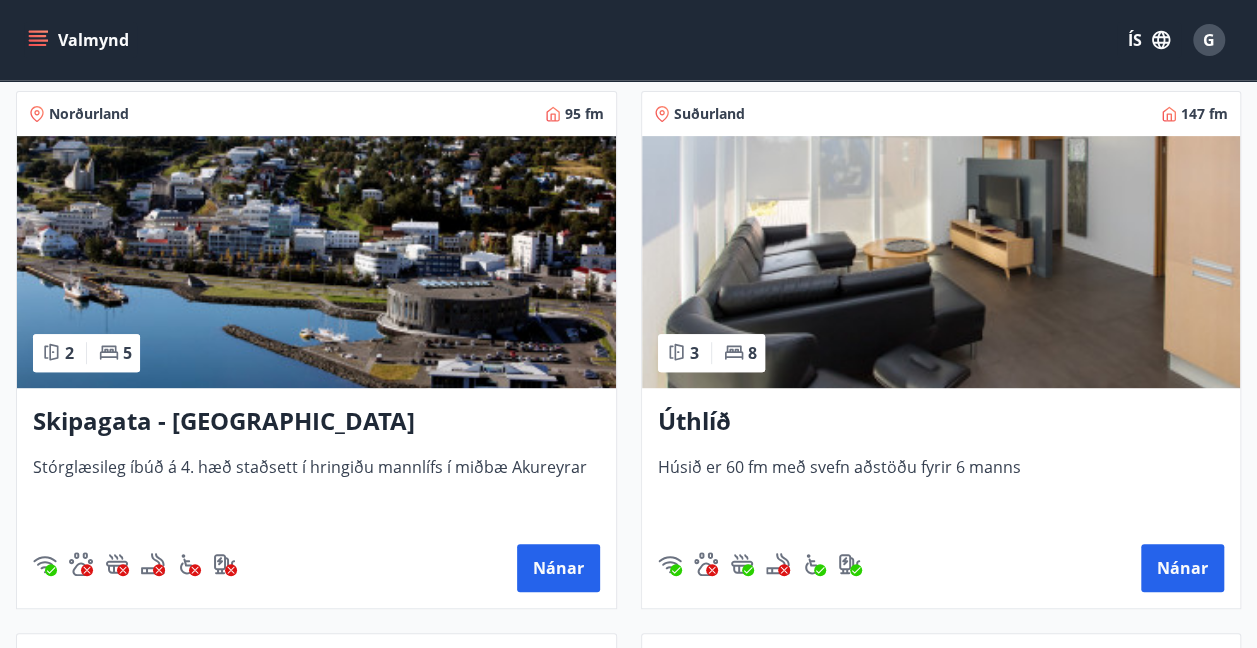 click at bounding box center (316, 262) 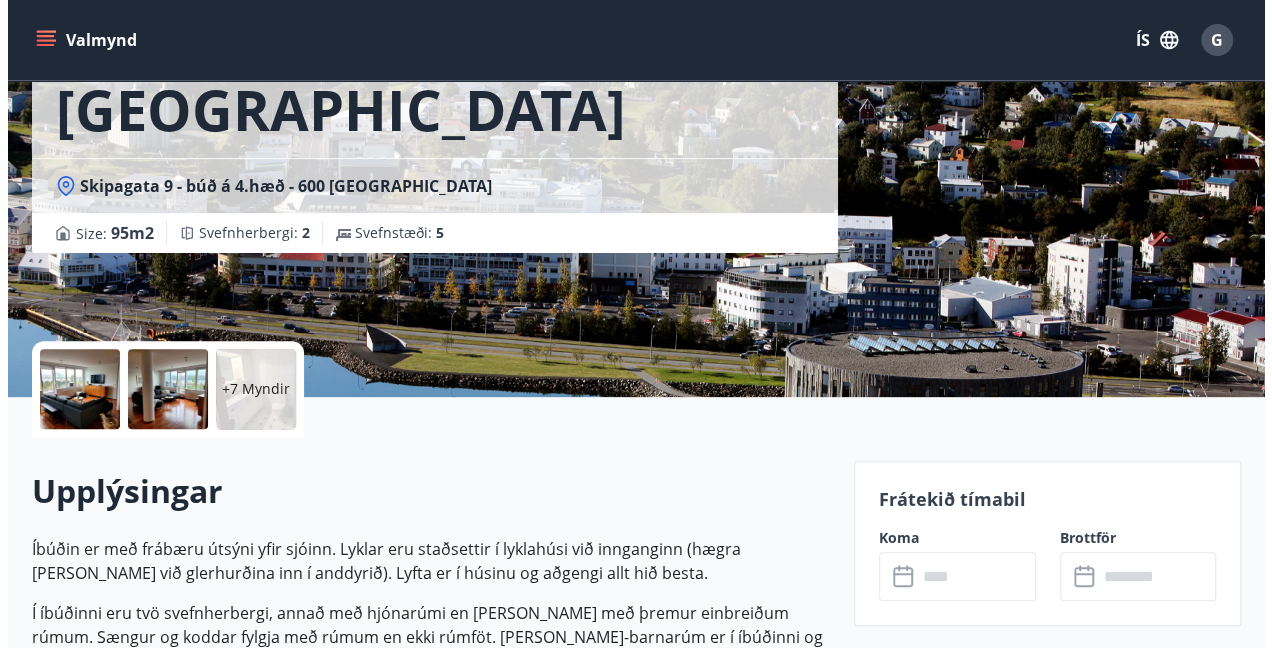 scroll, scrollTop: 204, scrollLeft: 0, axis: vertical 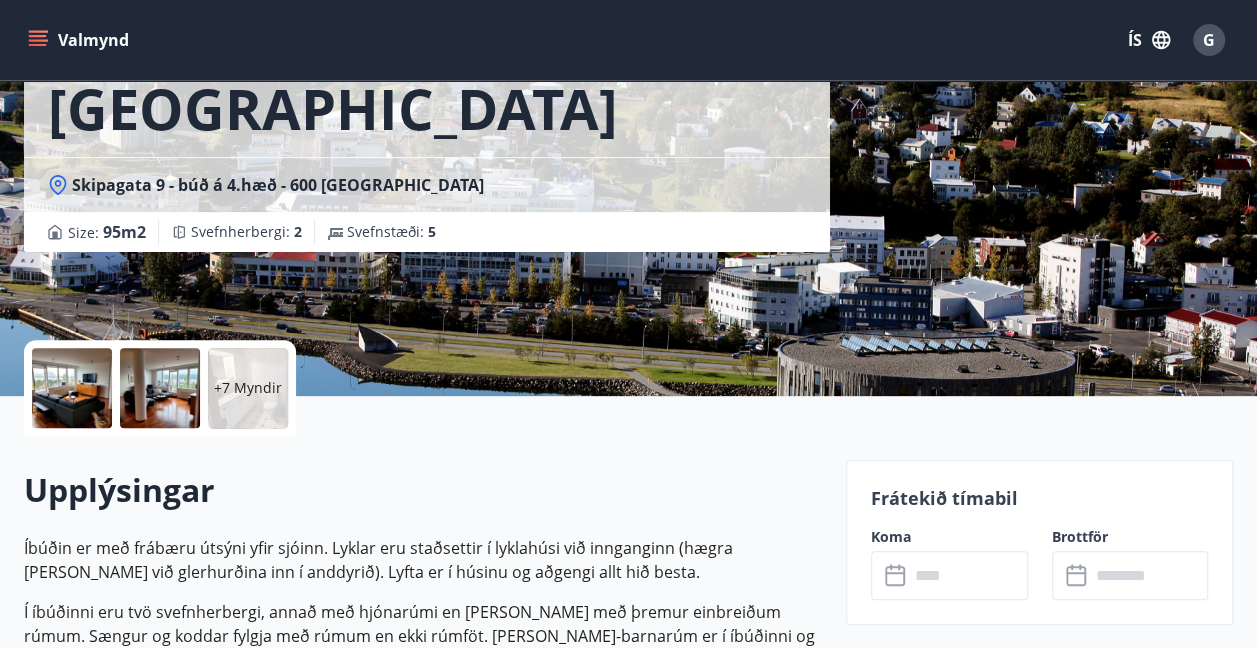 click at bounding box center [72, 388] 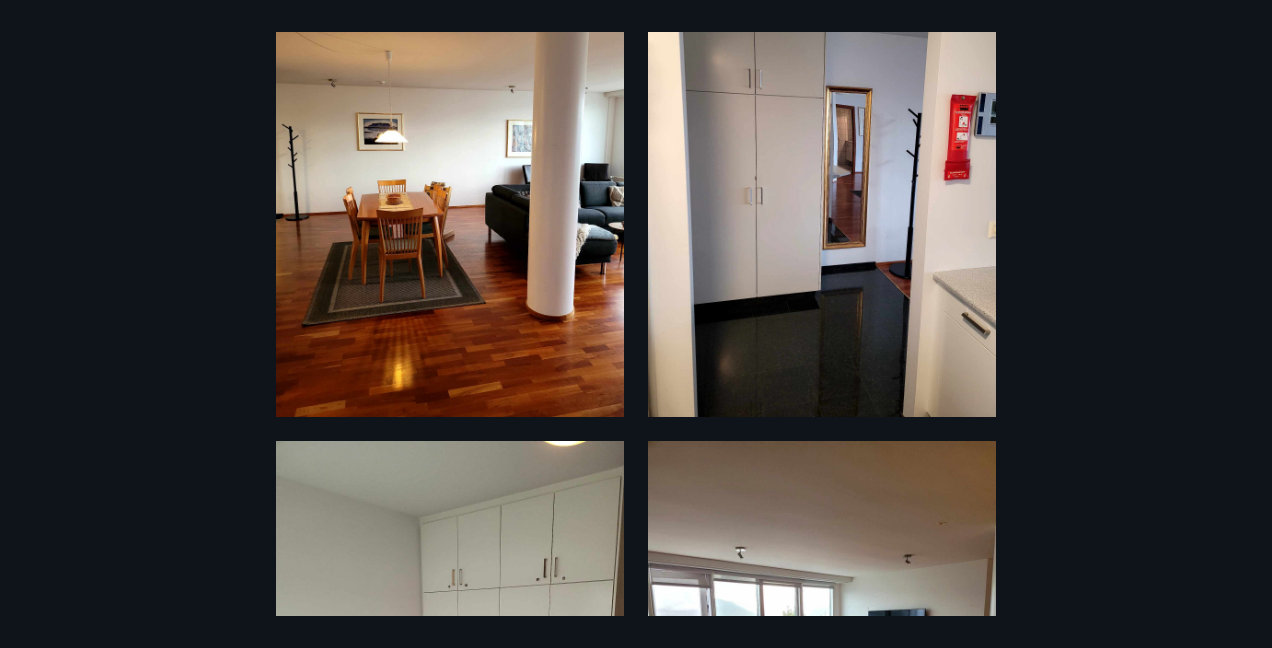 scroll, scrollTop: 149, scrollLeft: 0, axis: vertical 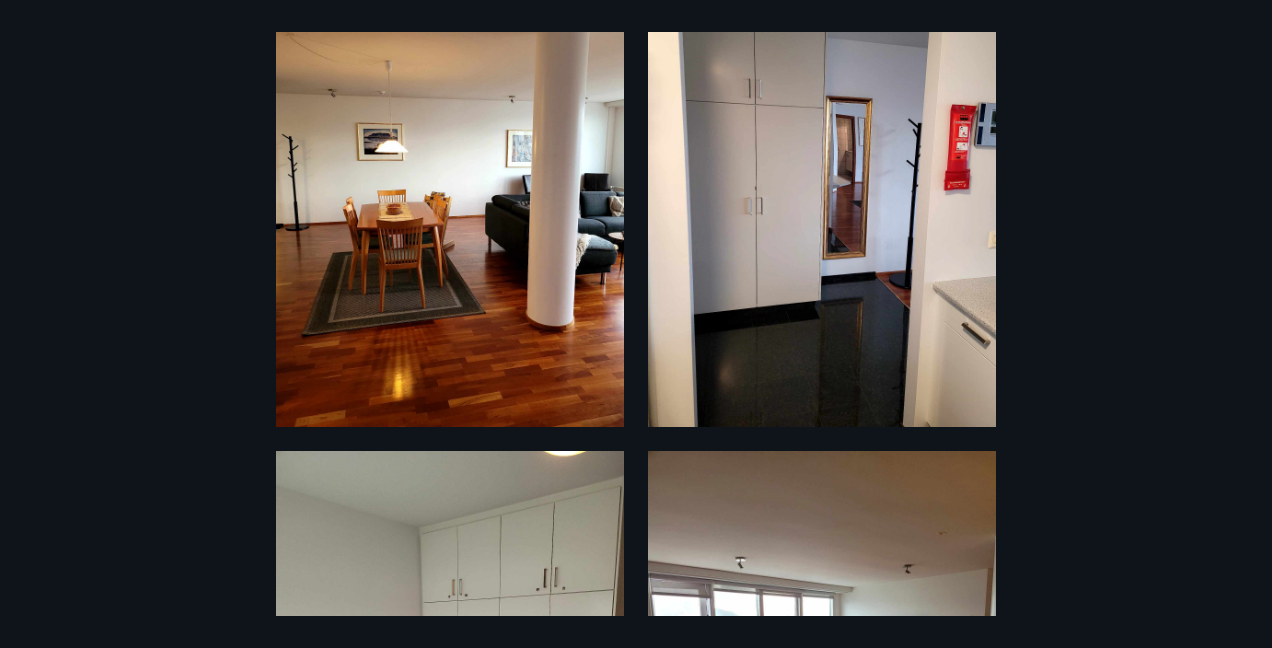 click at bounding box center (450, 195) 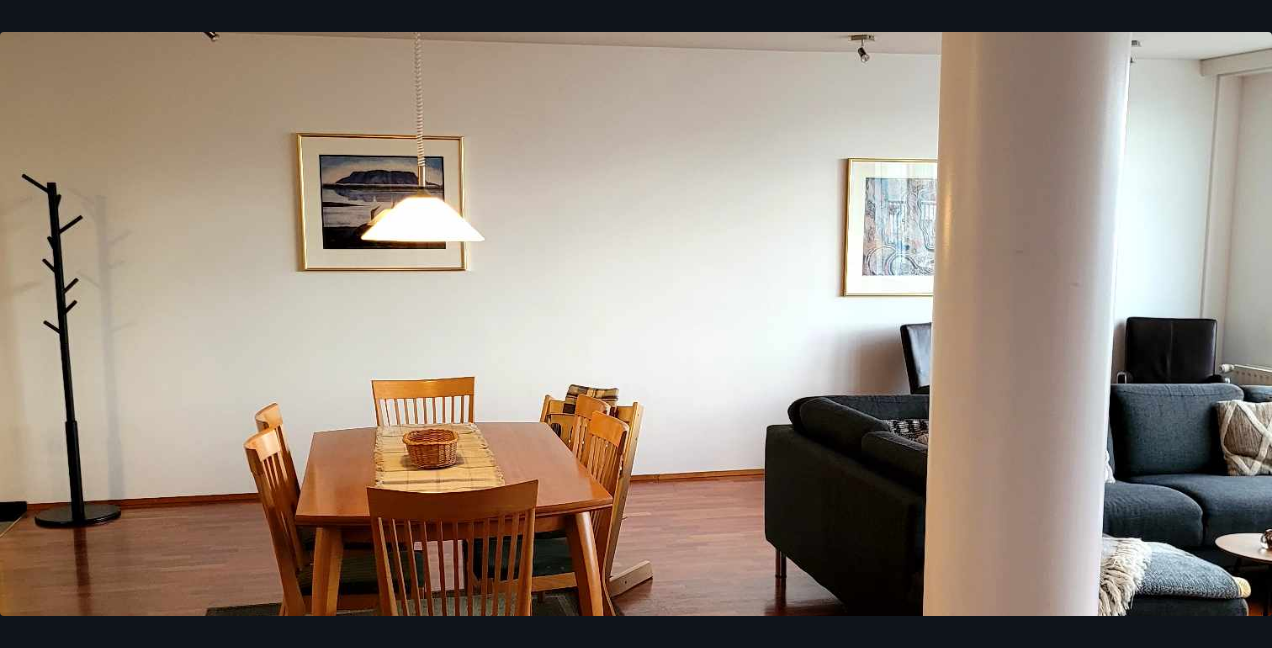 scroll, scrollTop: 561, scrollLeft: 0, axis: vertical 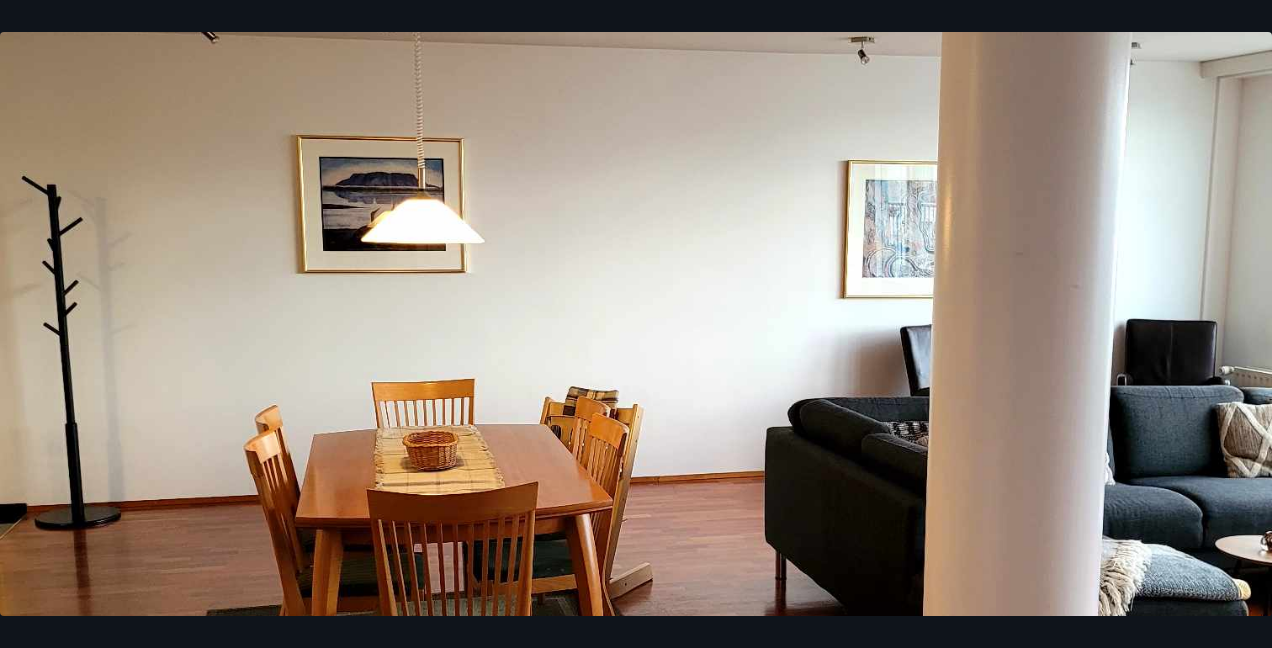 drag, startPoint x: 506, startPoint y: 184, endPoint x: 590, endPoint y: 244, distance: 103.227905 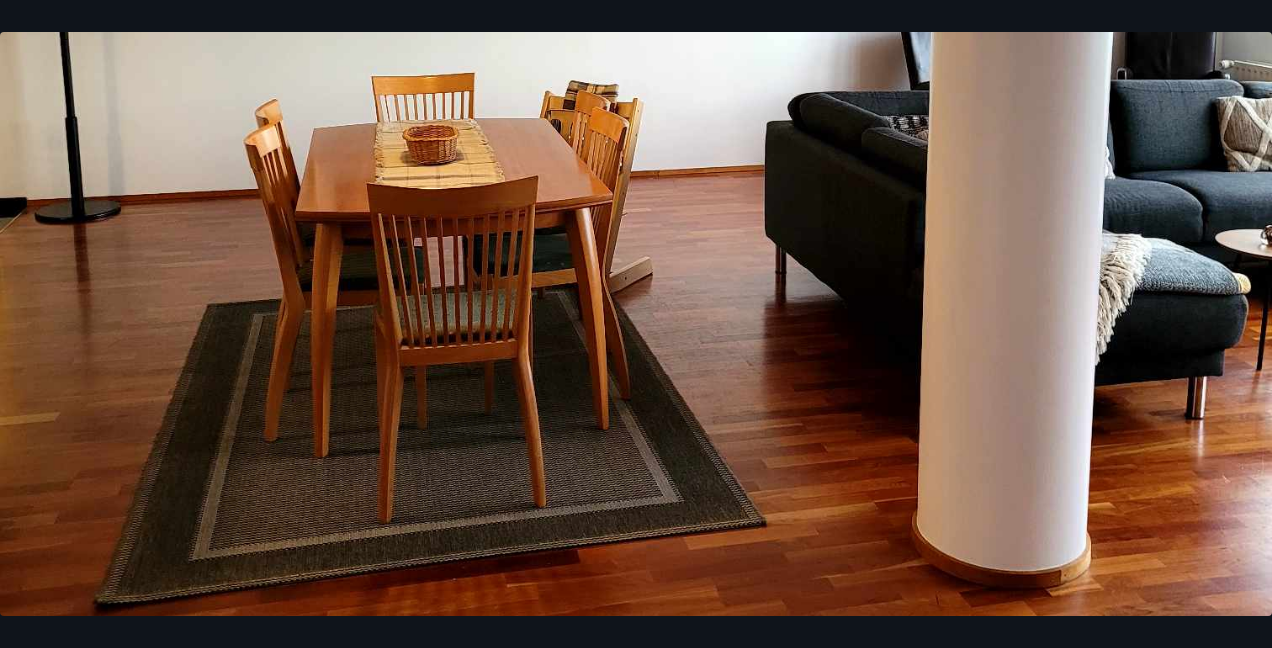 scroll, scrollTop: 1192, scrollLeft: 0, axis: vertical 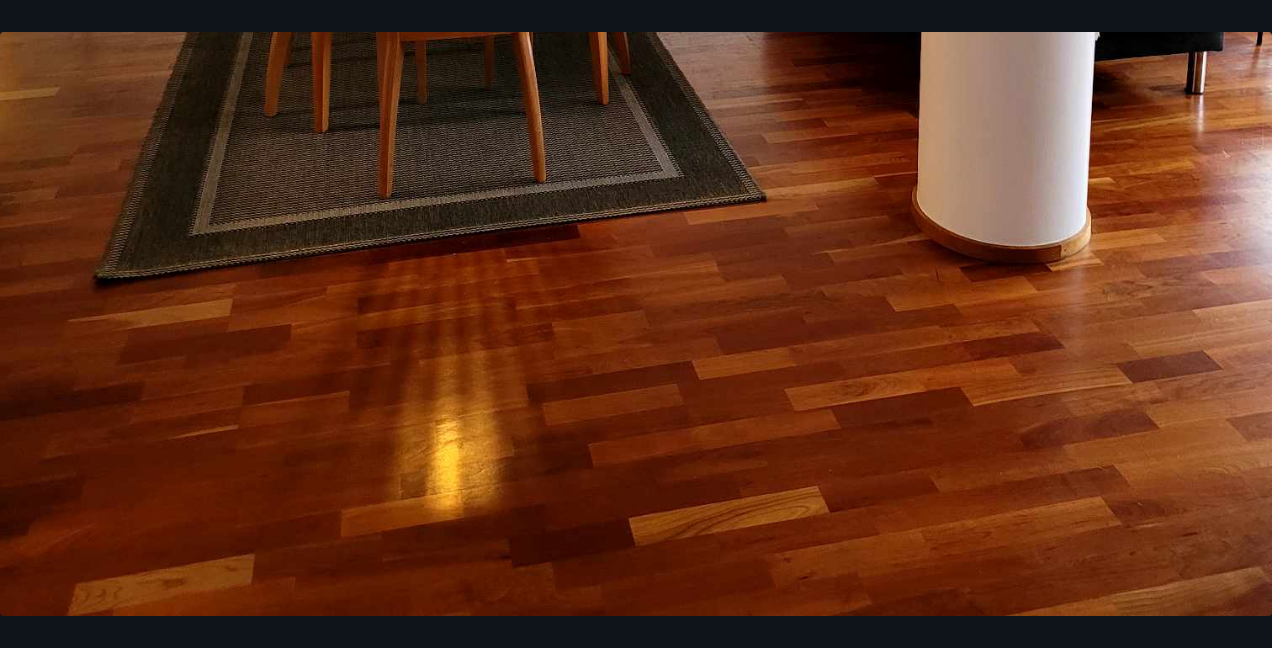 click at bounding box center [636, -232] 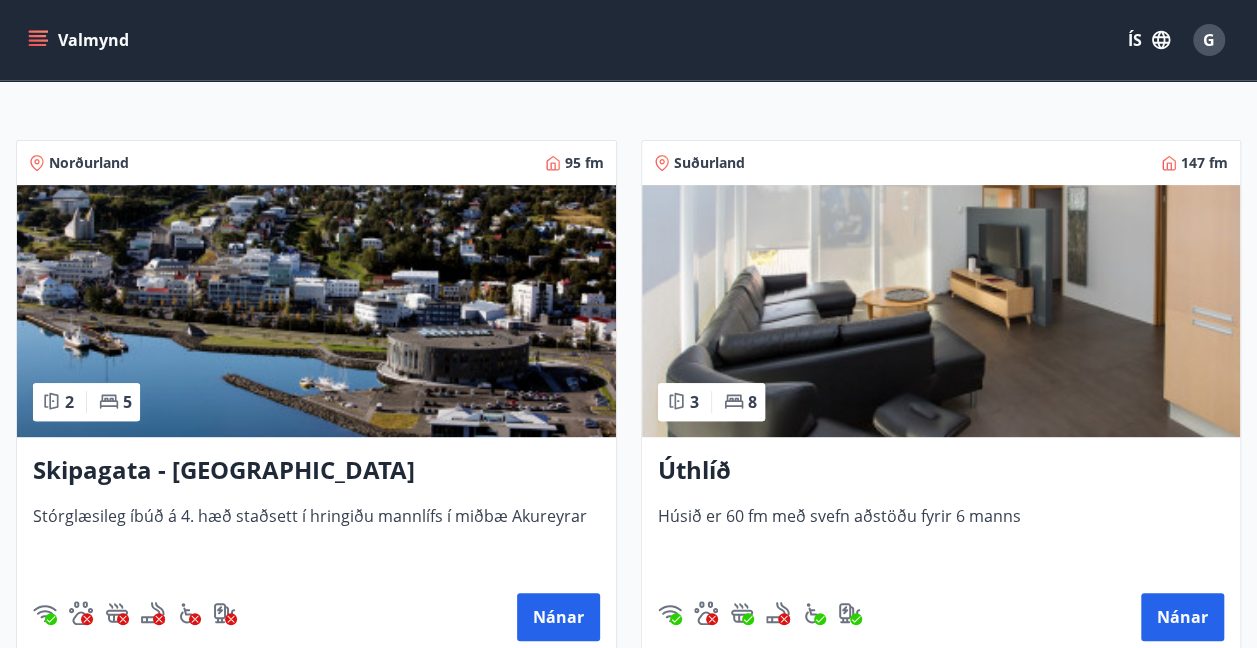 scroll, scrollTop: 304, scrollLeft: 0, axis: vertical 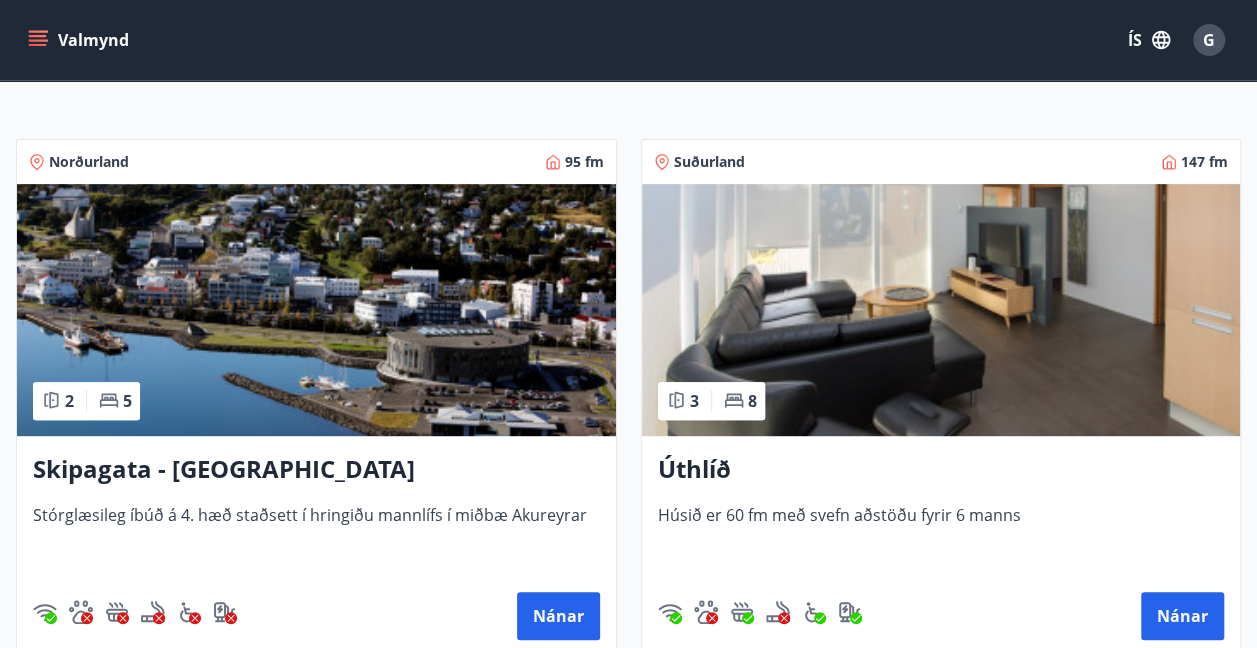 click on "2 5" at bounding box center (86, 401) 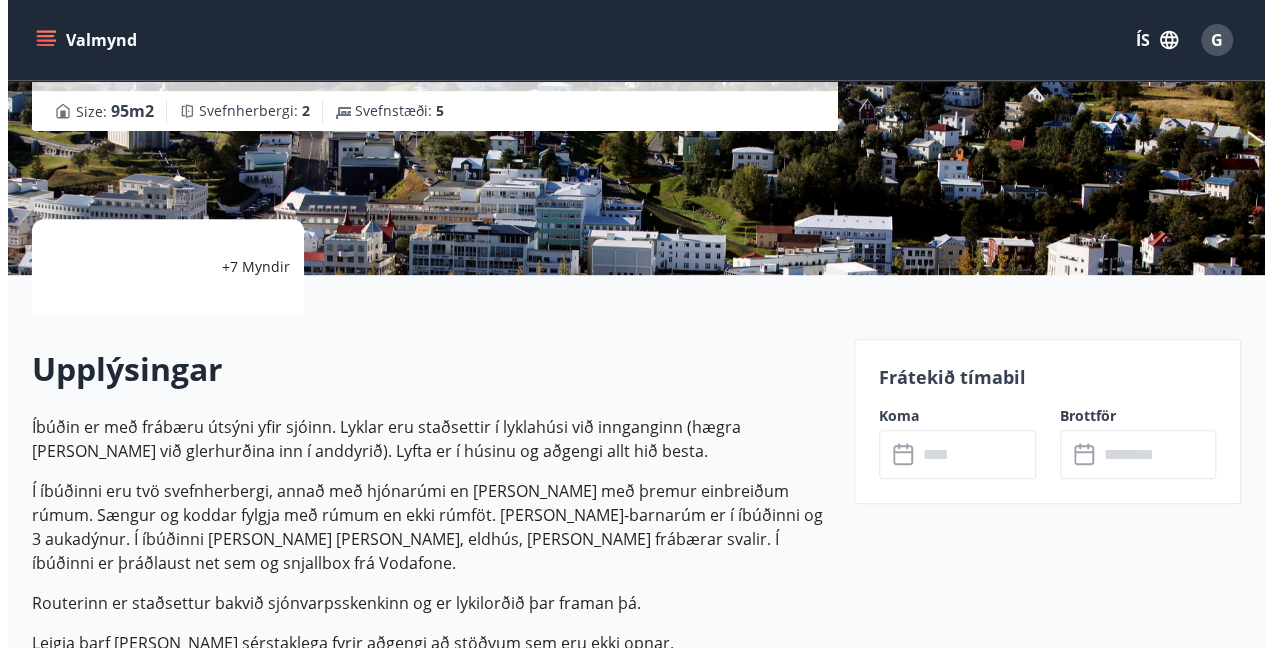 scroll, scrollTop: 326, scrollLeft: 0, axis: vertical 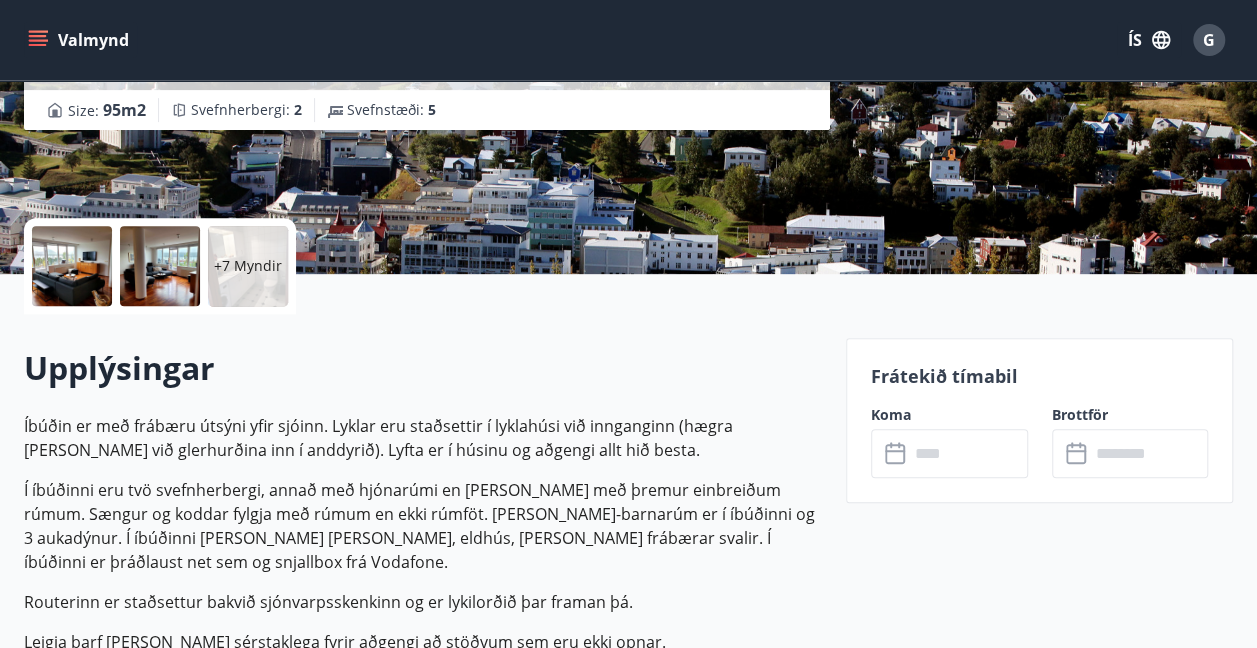 click at bounding box center [72, 266] 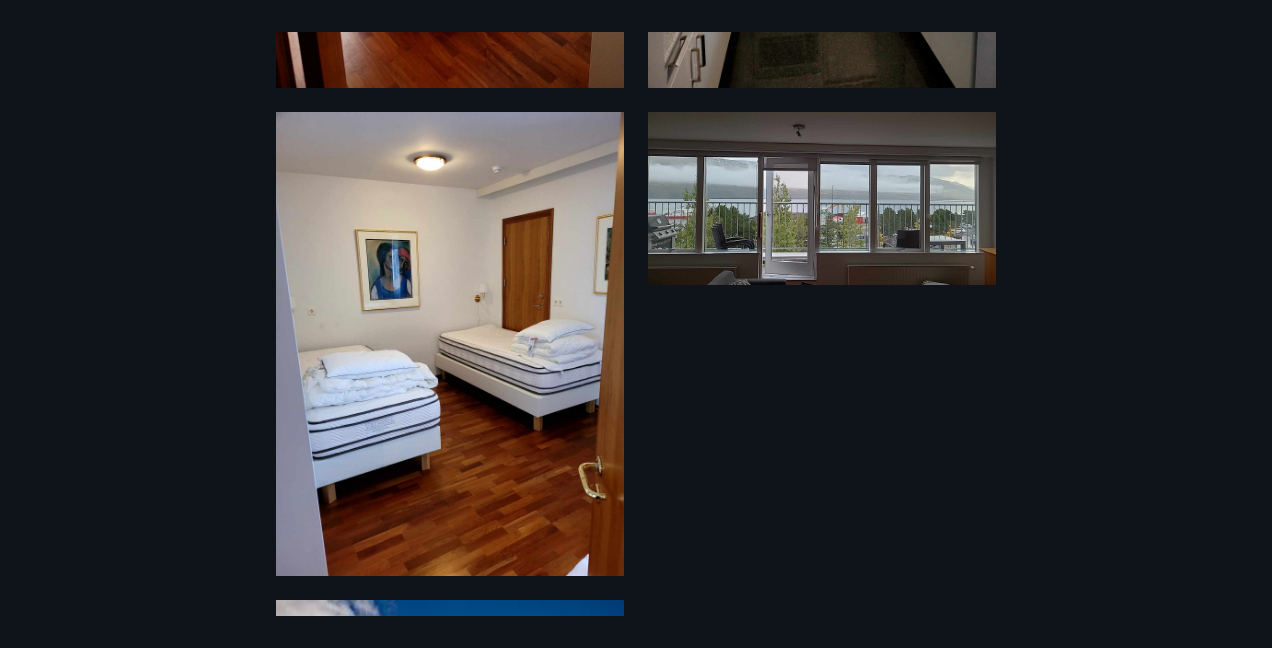 scroll, scrollTop: 2437, scrollLeft: 0, axis: vertical 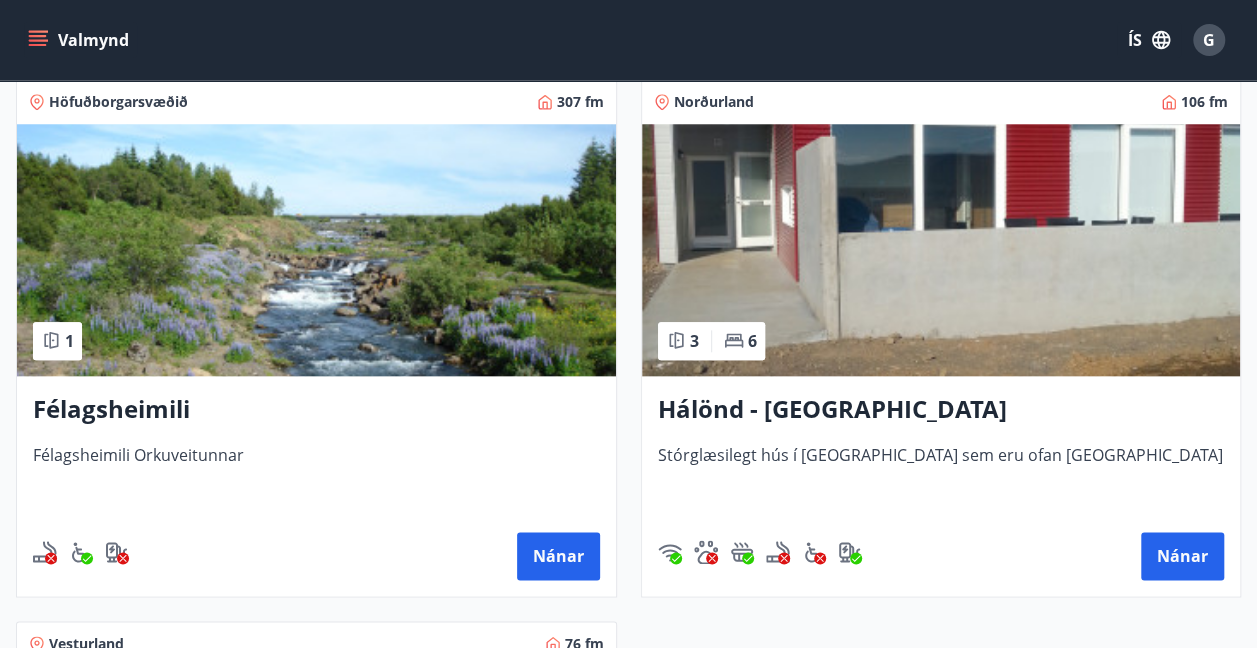 click at bounding box center [941, 250] 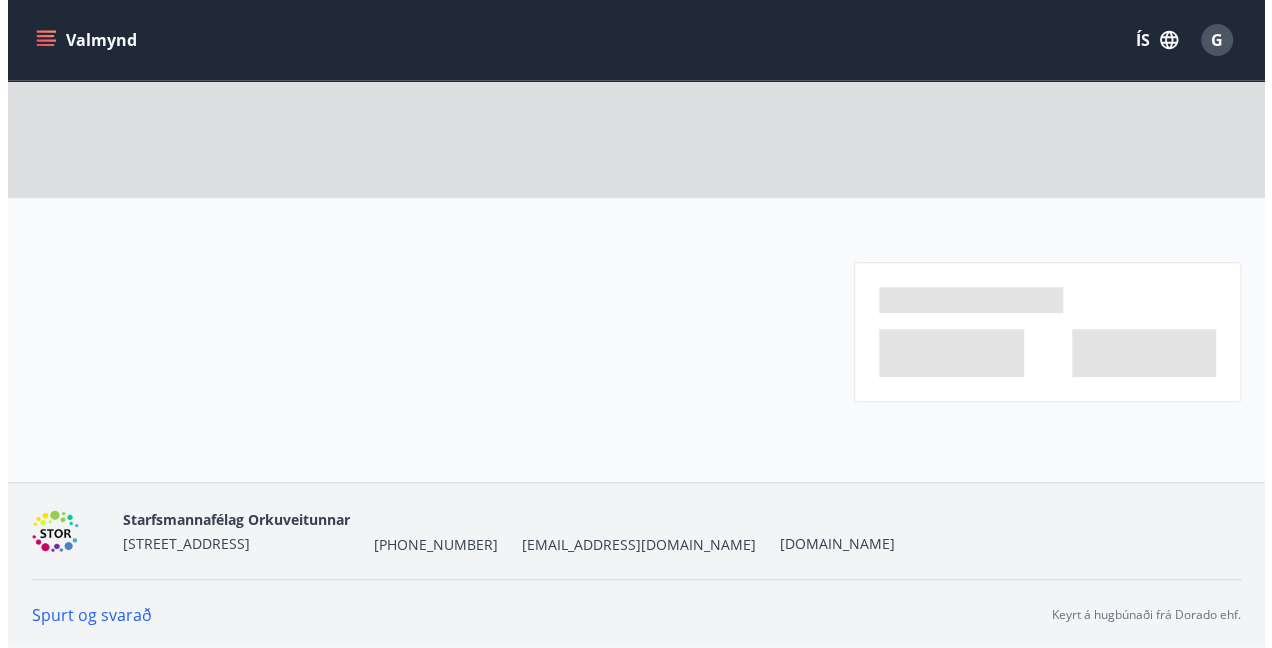 scroll, scrollTop: 0, scrollLeft: 0, axis: both 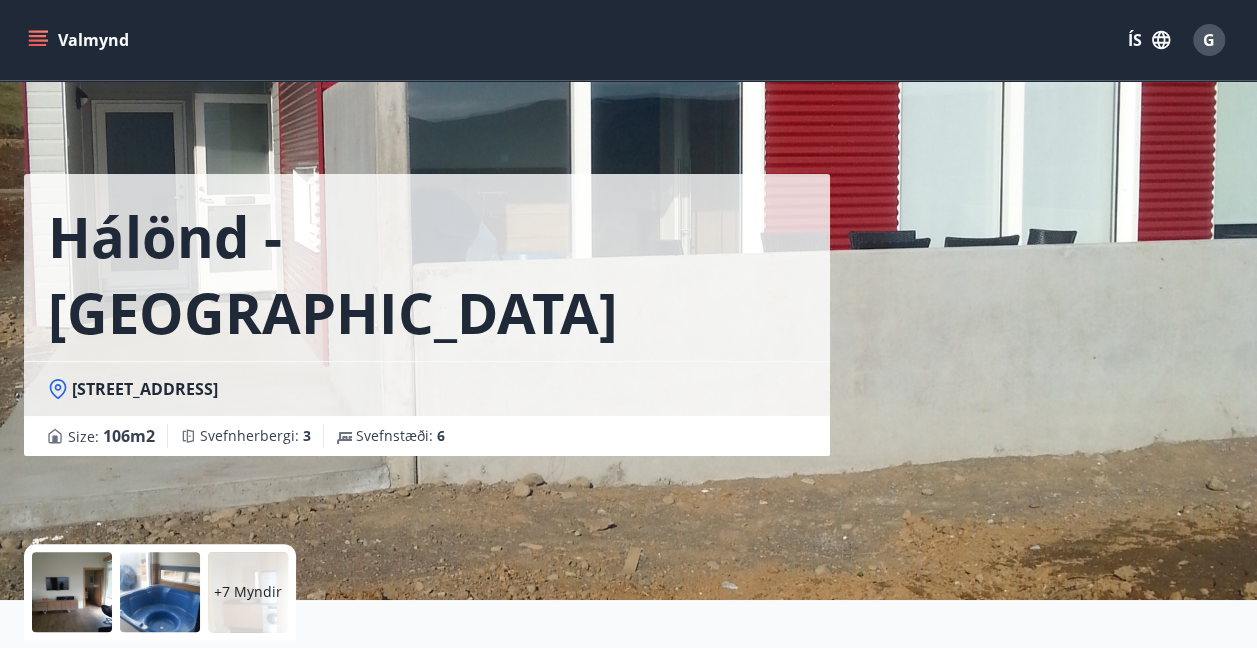 click at bounding box center (72, 592) 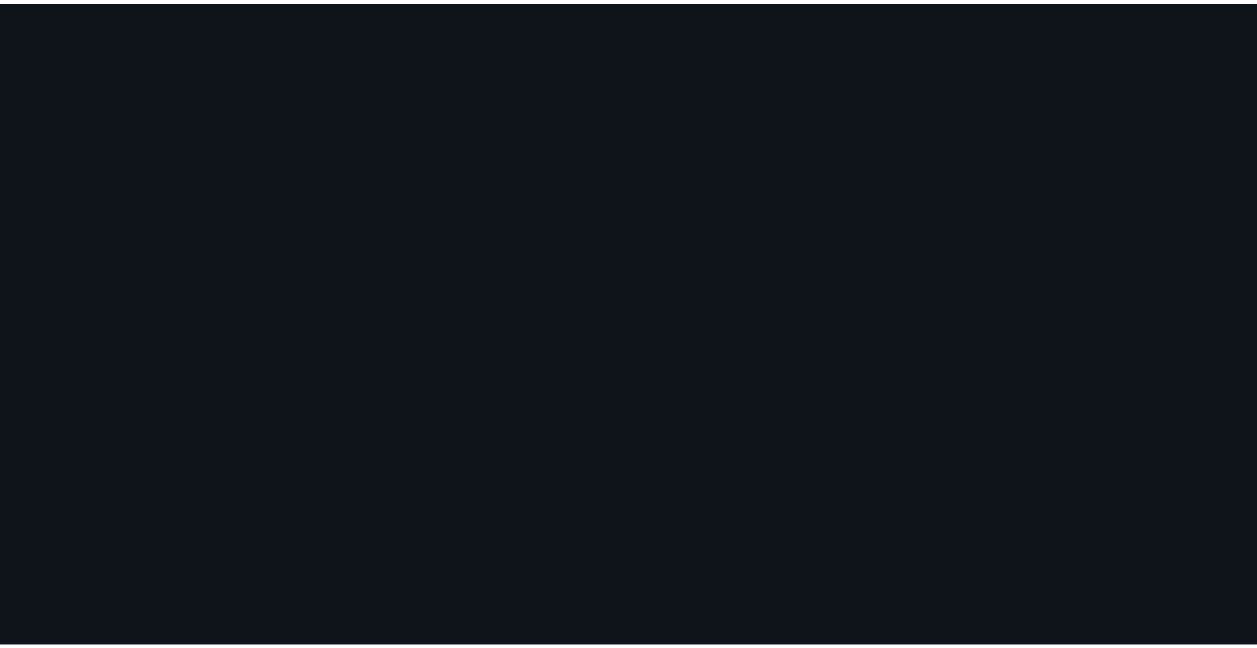 scroll, scrollTop: 2053, scrollLeft: 0, axis: vertical 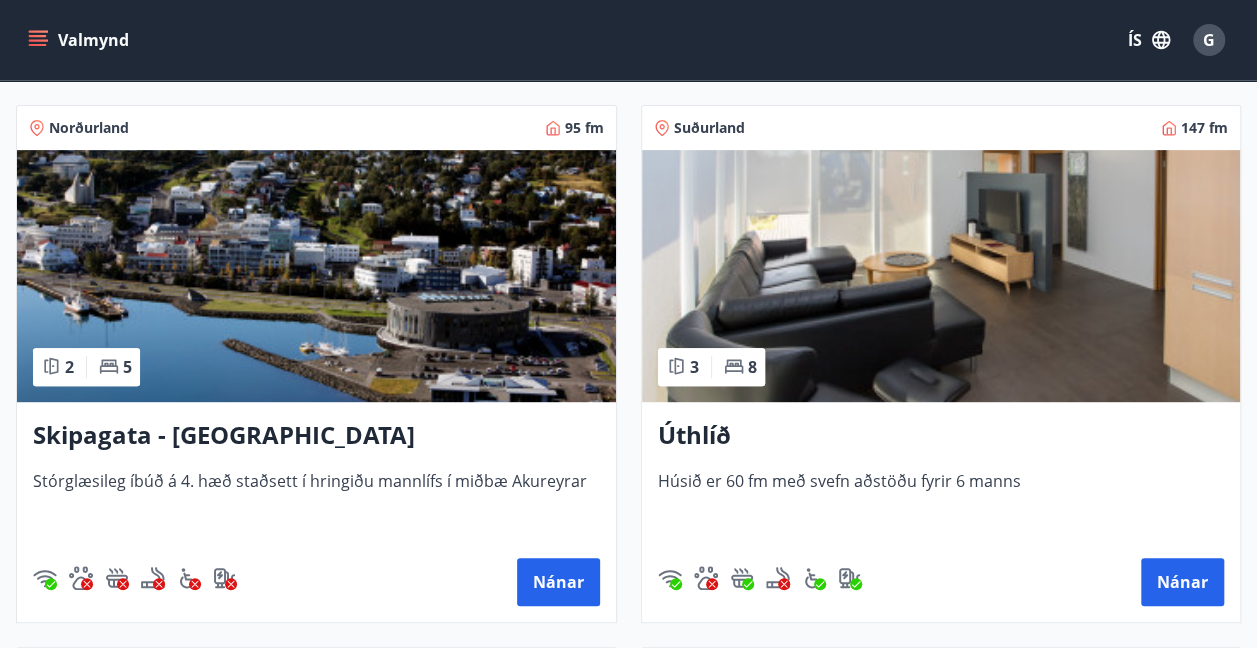 click at bounding box center (941, 276) 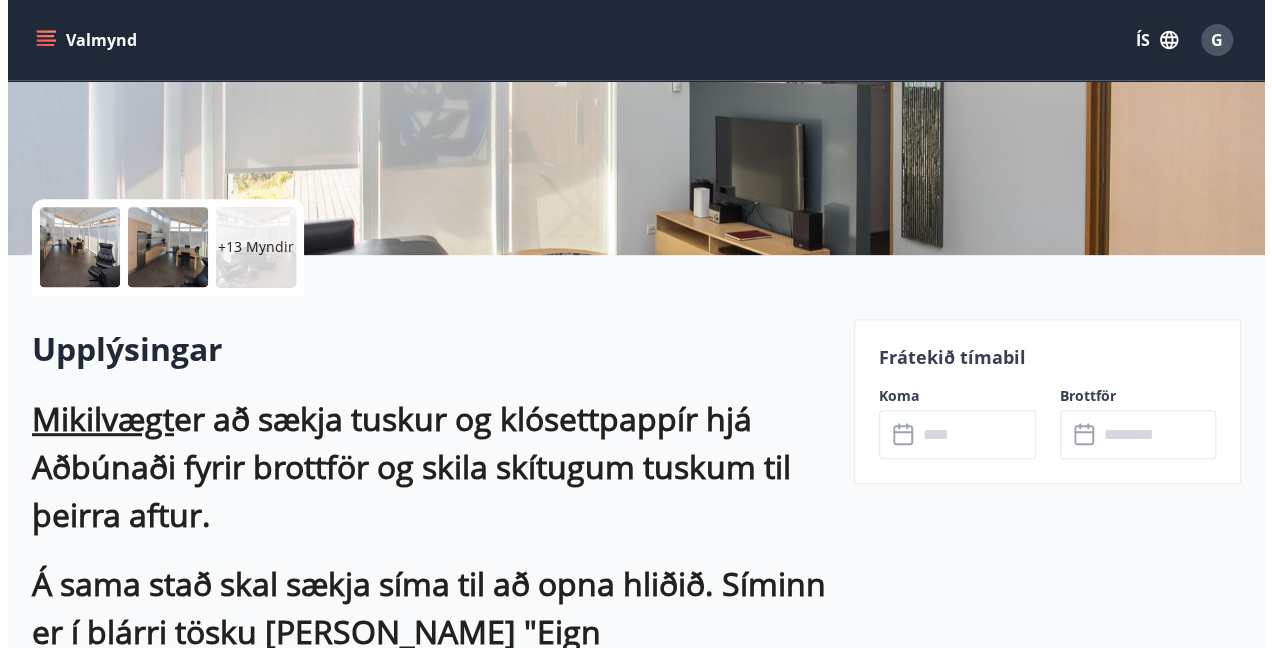 scroll, scrollTop: 350, scrollLeft: 0, axis: vertical 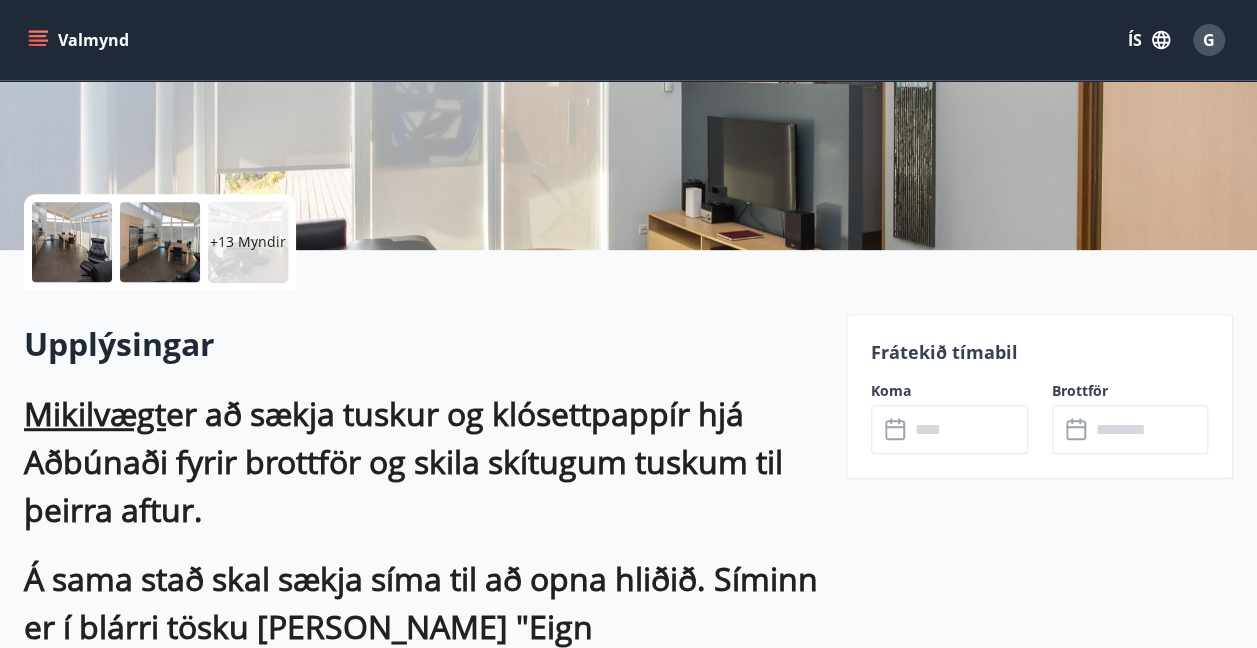 click at bounding box center [72, 242] 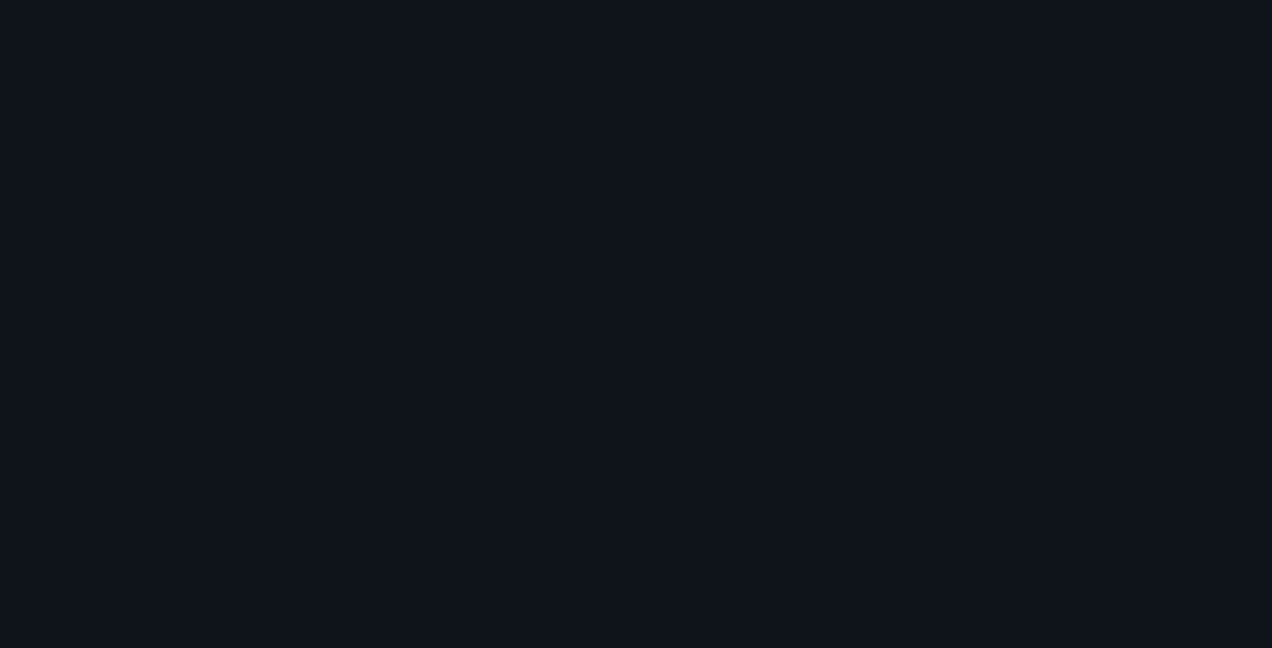 scroll, scrollTop: 2618, scrollLeft: 0, axis: vertical 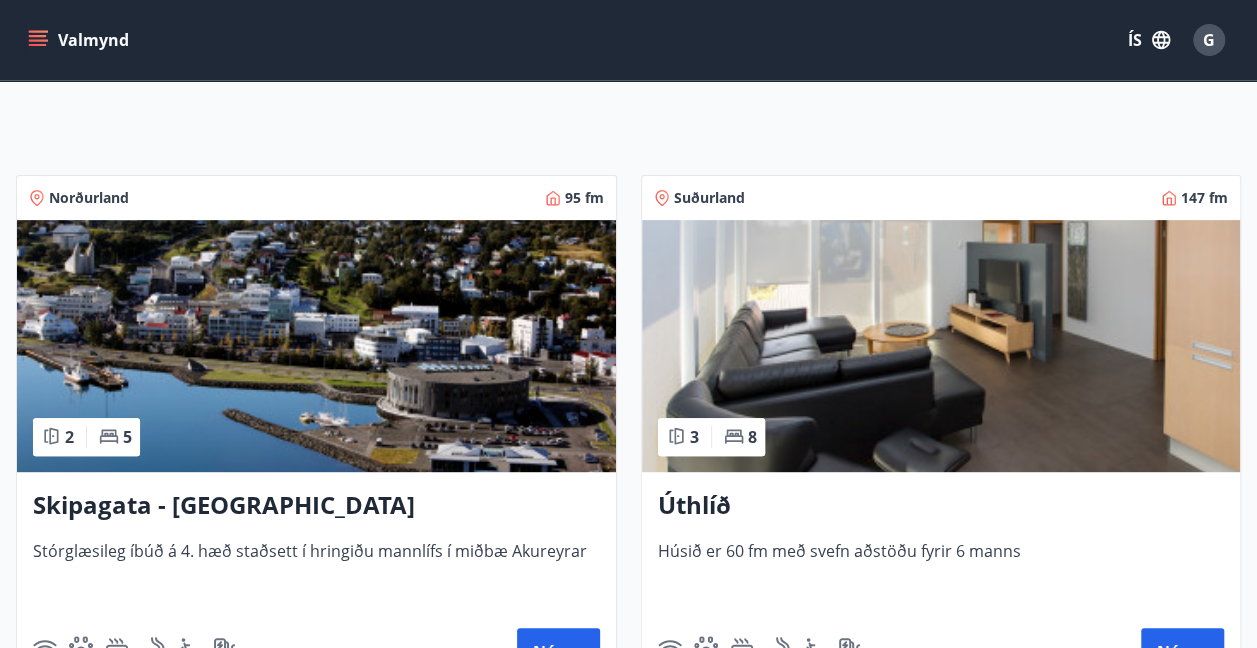 click at bounding box center (941, 346) 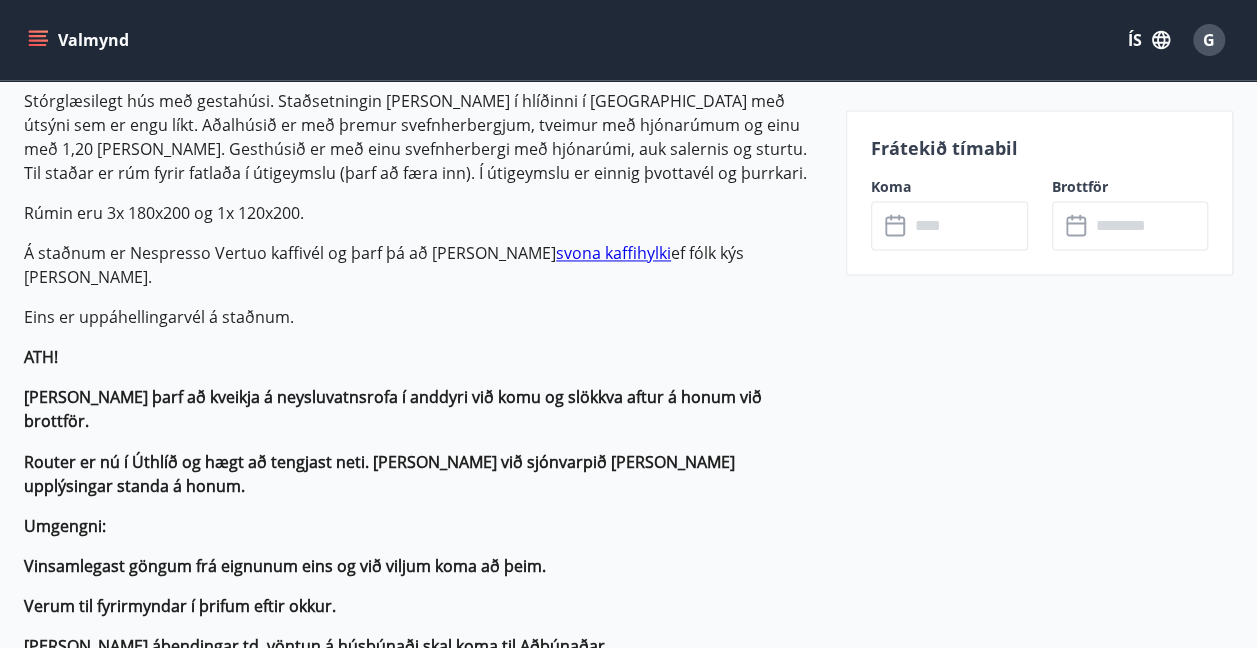 scroll, scrollTop: 1439, scrollLeft: 0, axis: vertical 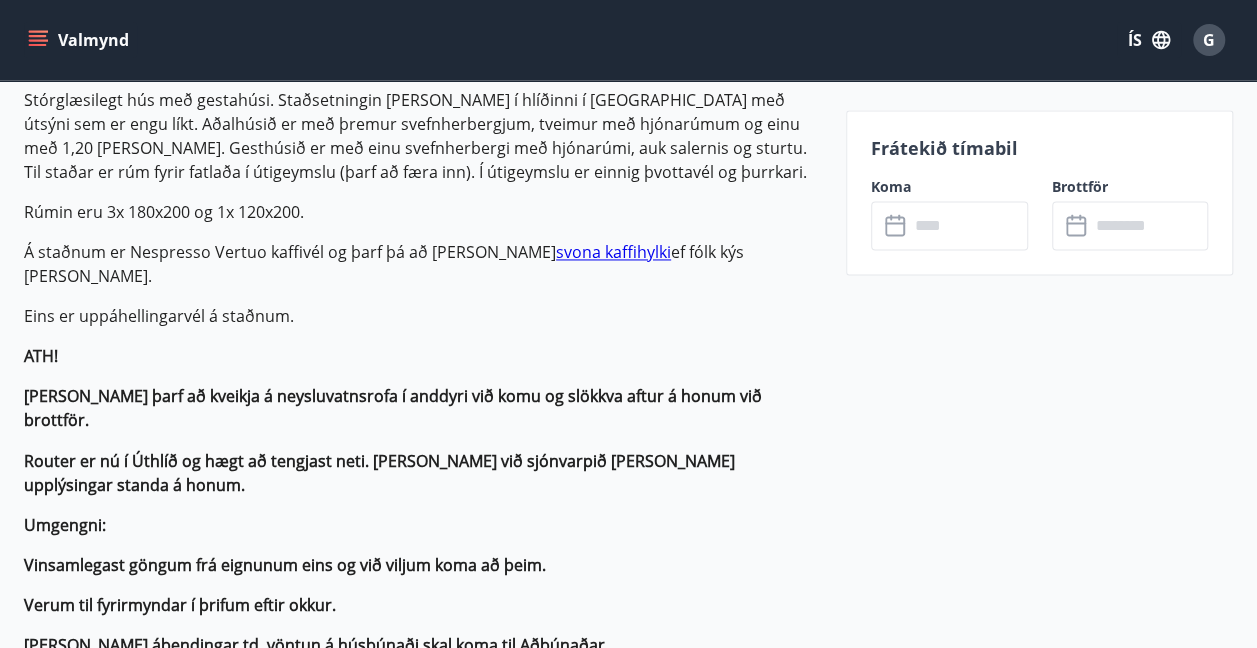 drag, startPoint x: 856, startPoint y: 309, endPoint x: 714, endPoint y: 528, distance: 261.00766 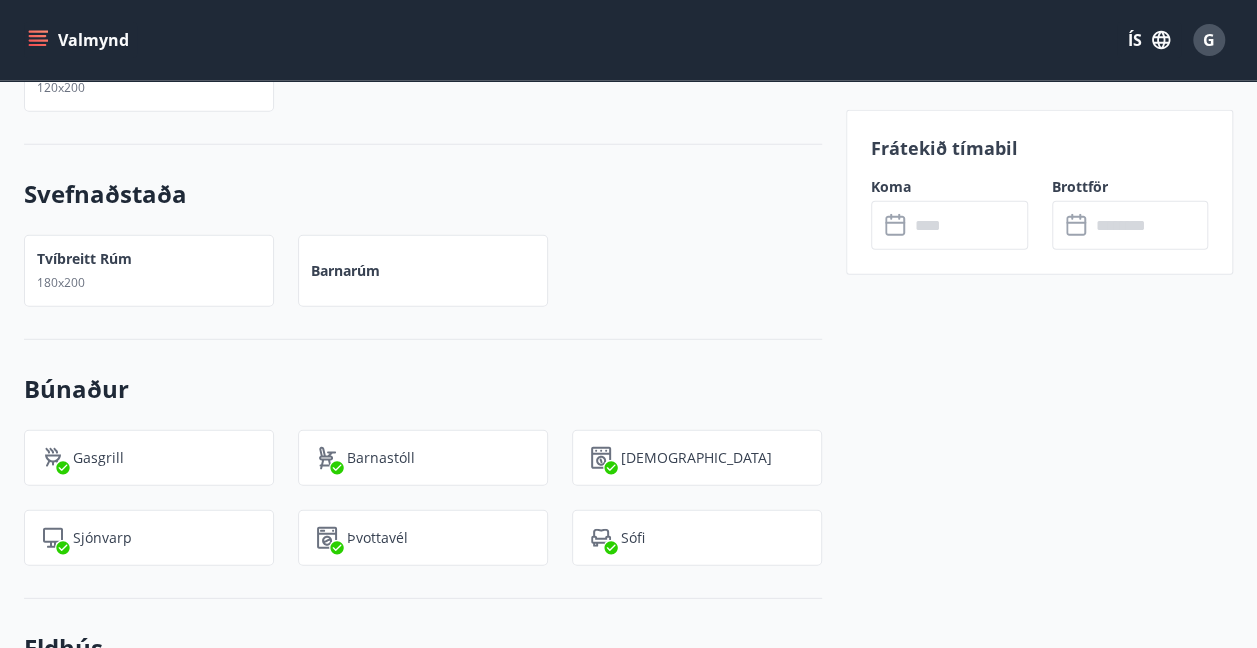 scroll, scrollTop: 2595, scrollLeft: 0, axis: vertical 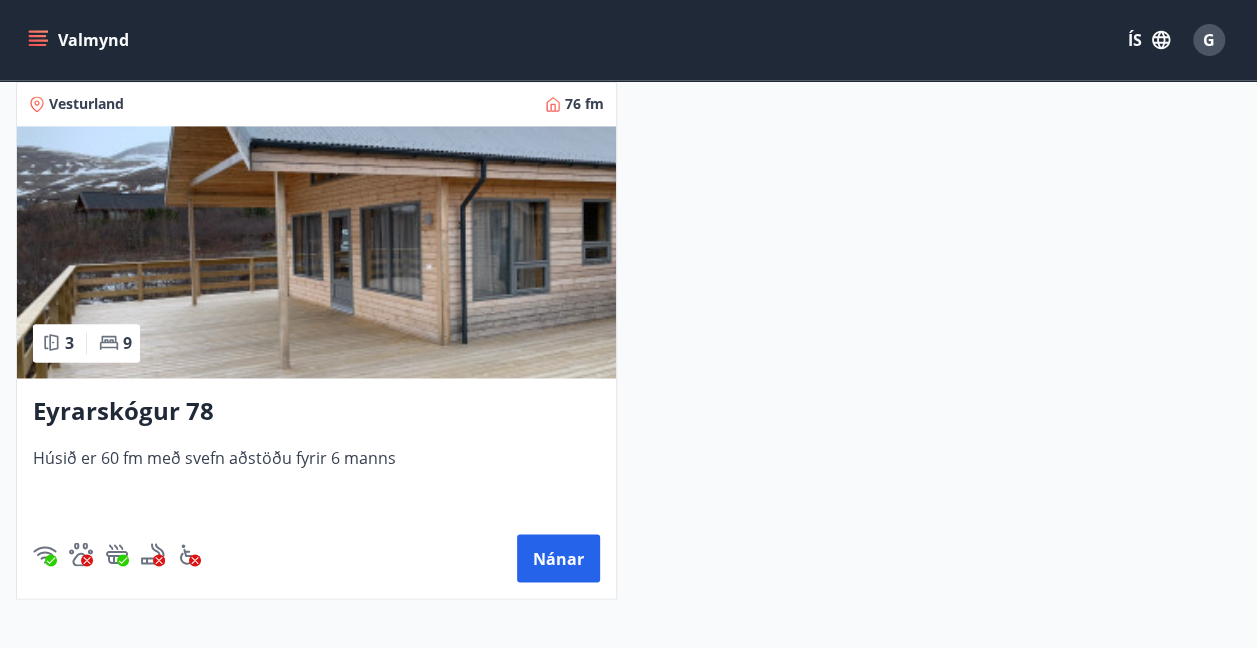 click at bounding box center [316, 252] 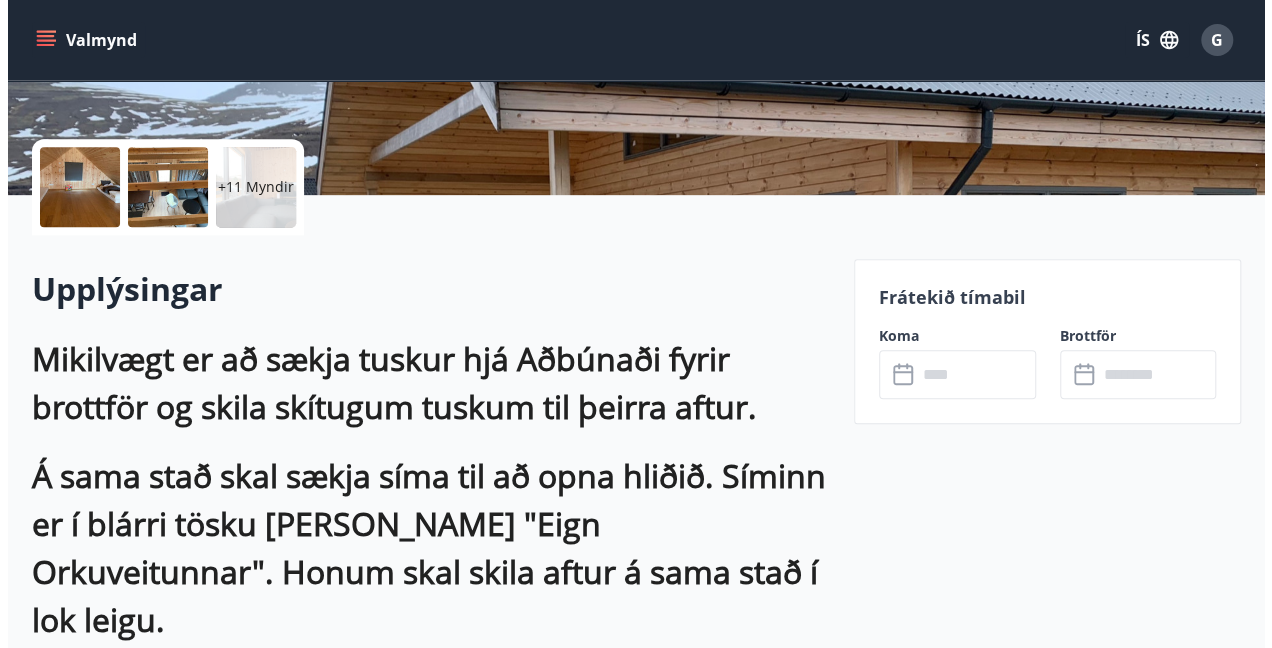 scroll, scrollTop: 401, scrollLeft: 0, axis: vertical 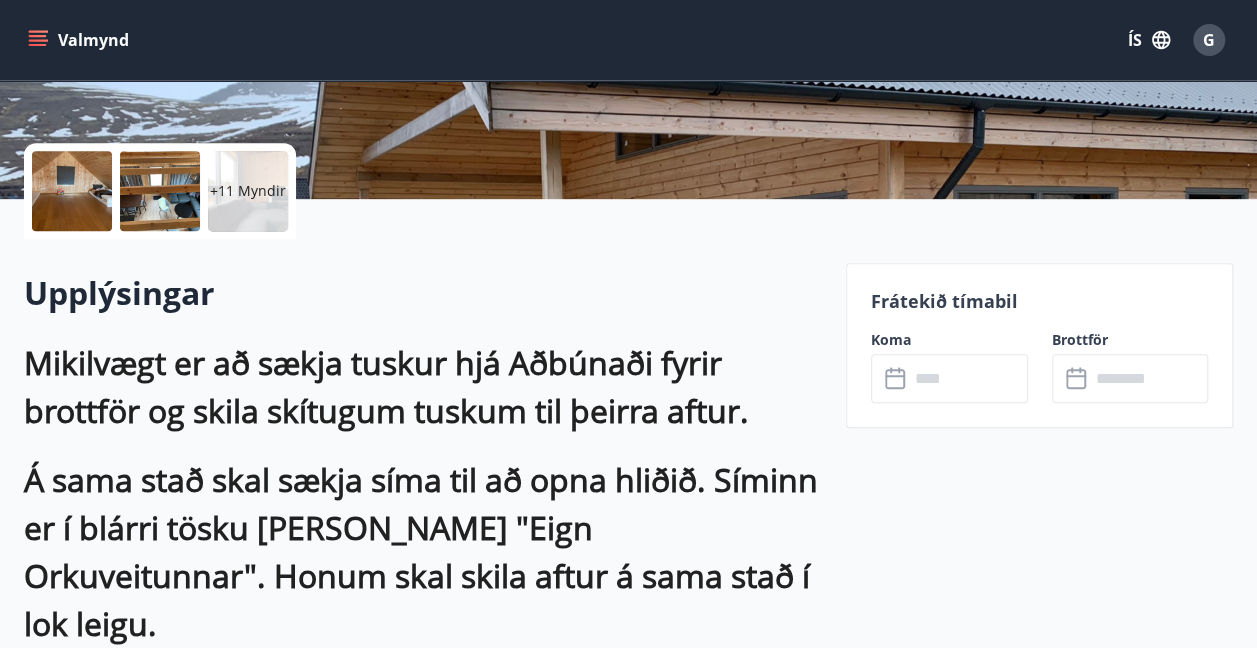 click at bounding box center [72, 191] 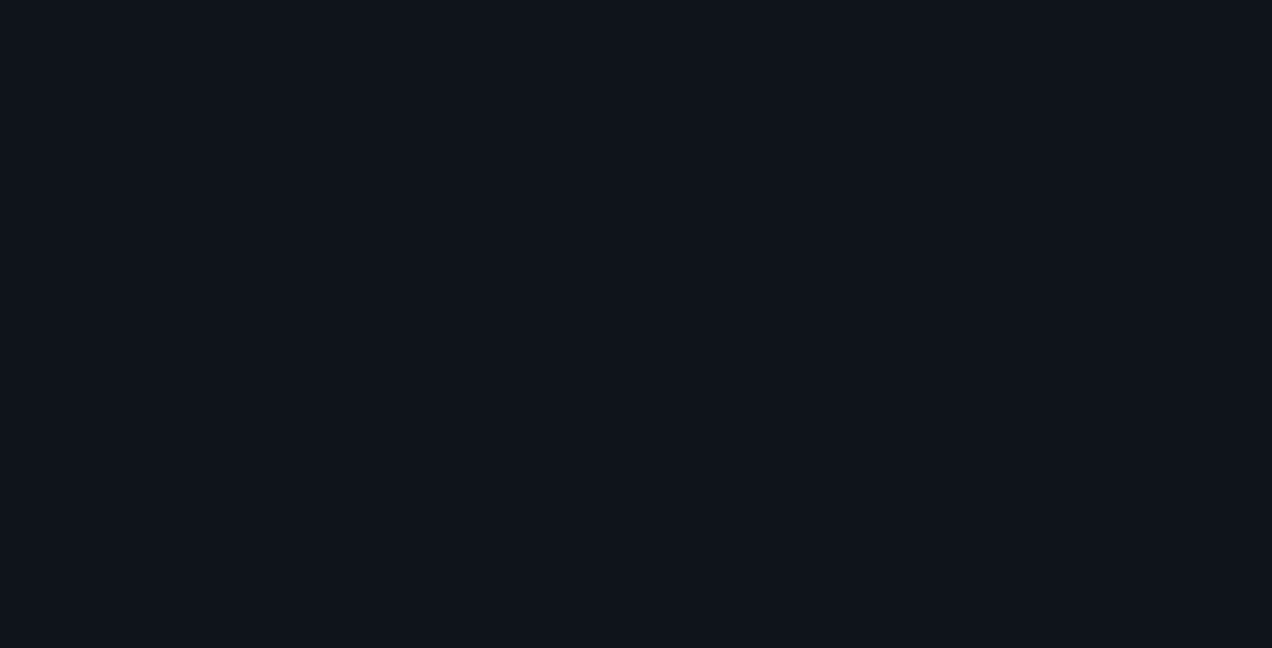 scroll, scrollTop: 2928, scrollLeft: 0, axis: vertical 